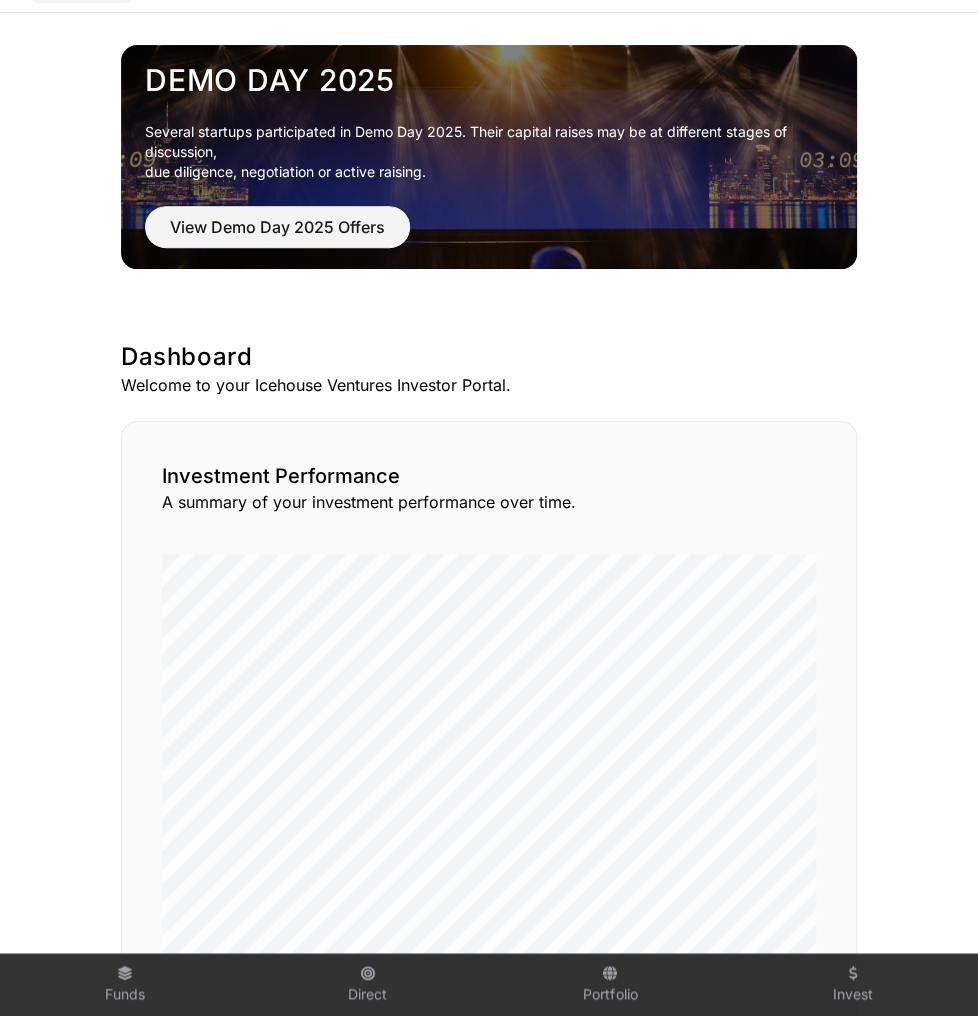 scroll, scrollTop: 0, scrollLeft: 0, axis: both 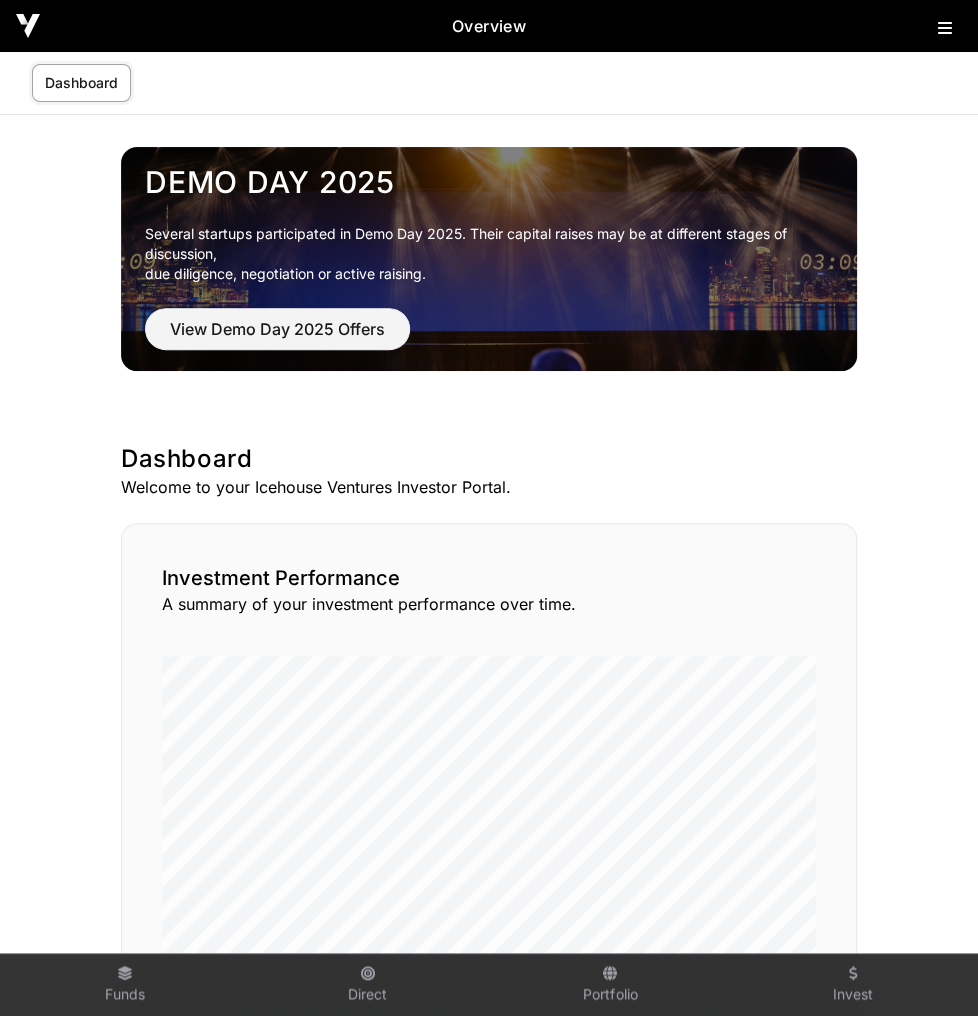 click 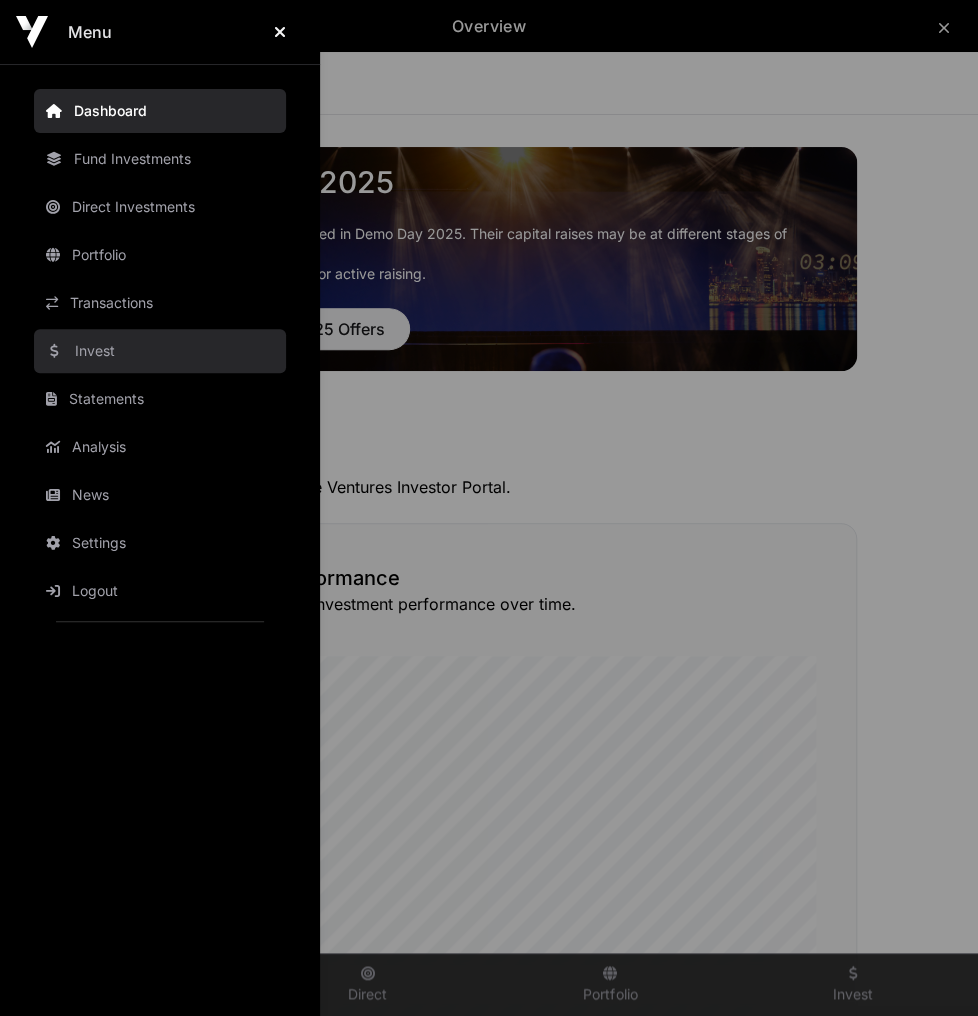 click on "Invest" at bounding box center (160, 351) 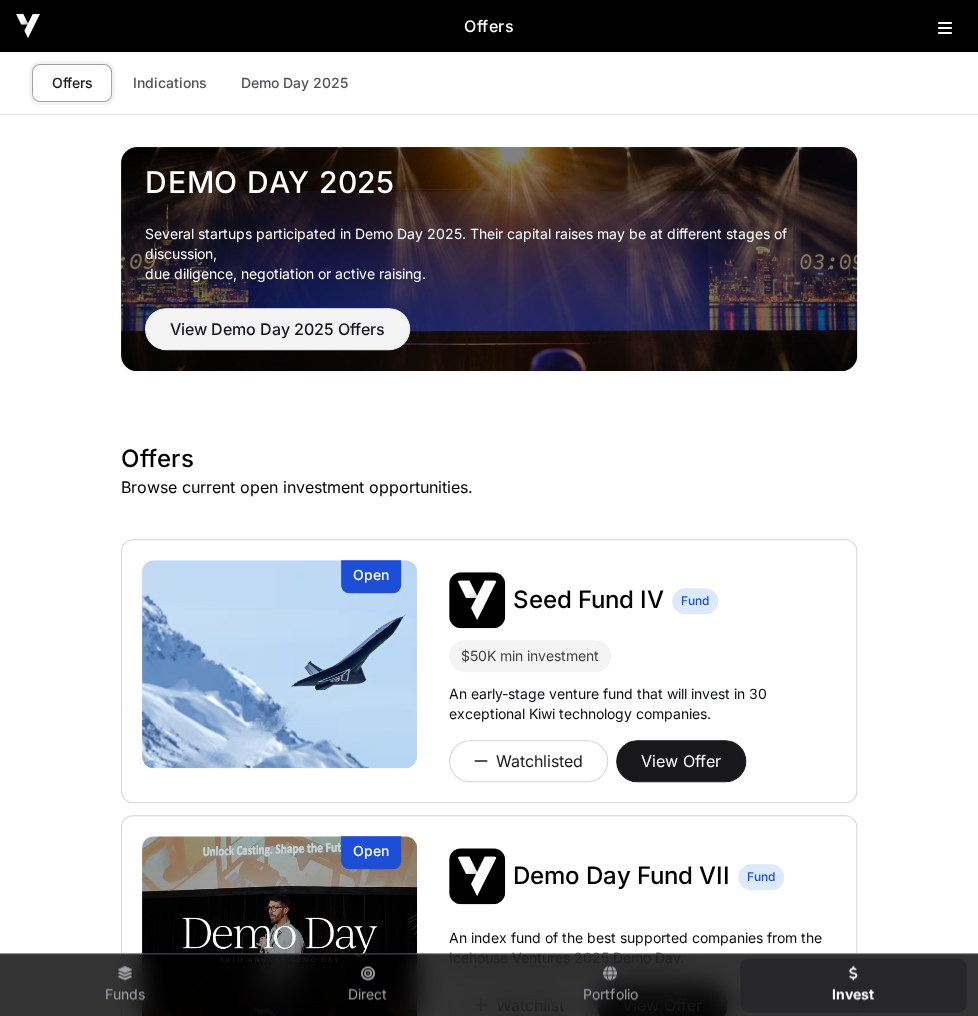 click on "Offers" 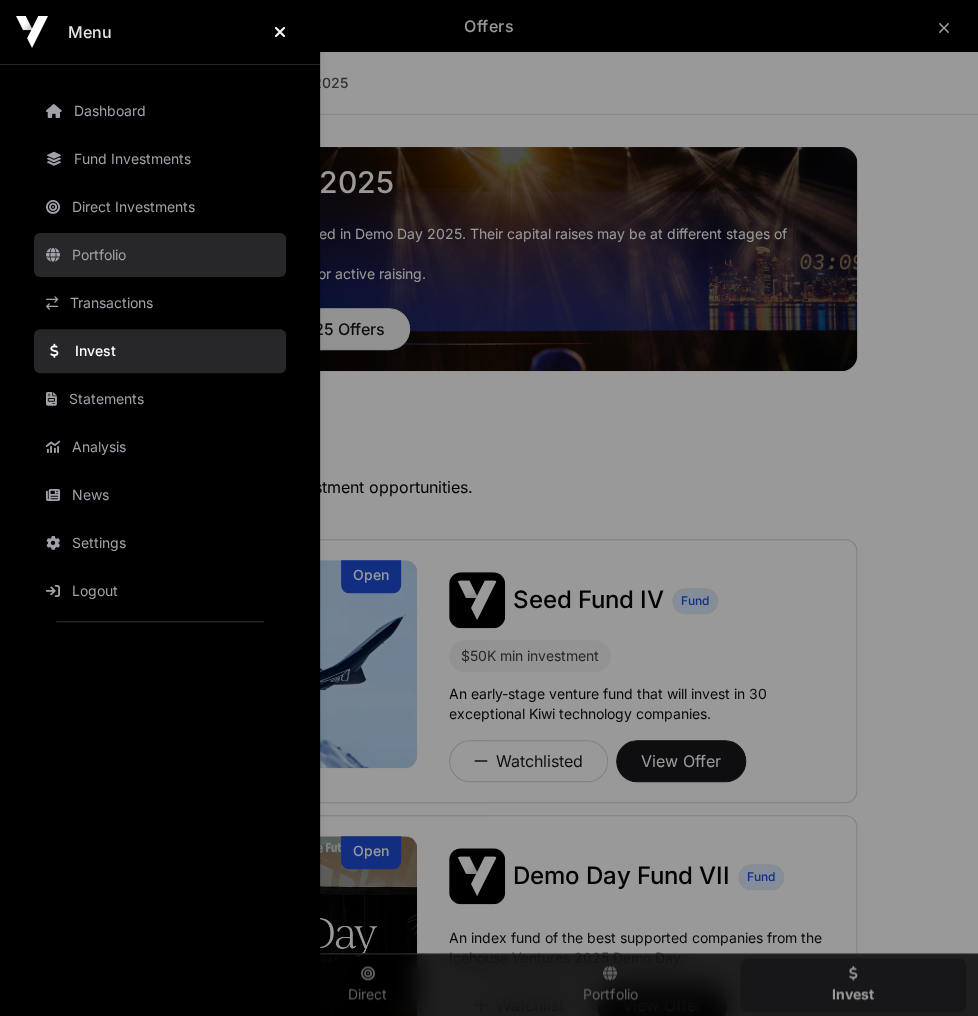 click on "Portfolio" at bounding box center [160, 255] 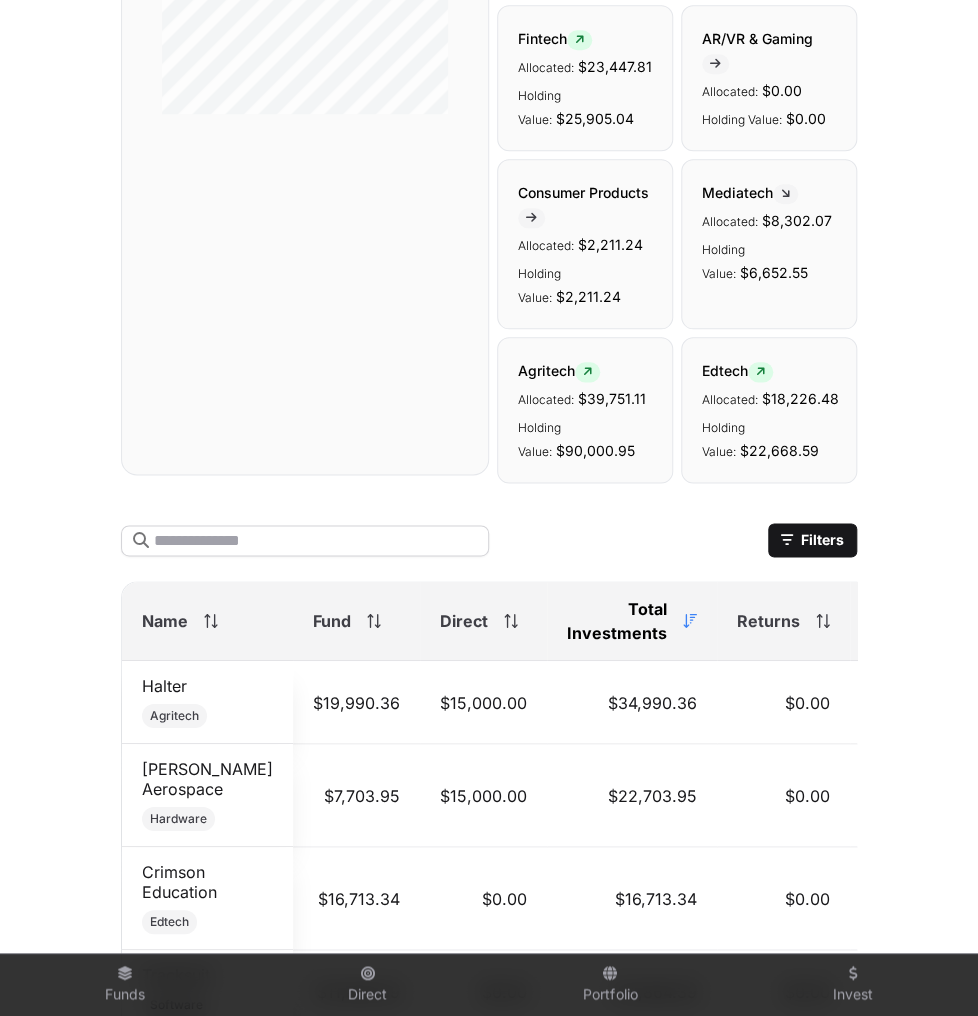 scroll, scrollTop: 720, scrollLeft: 0, axis: vertical 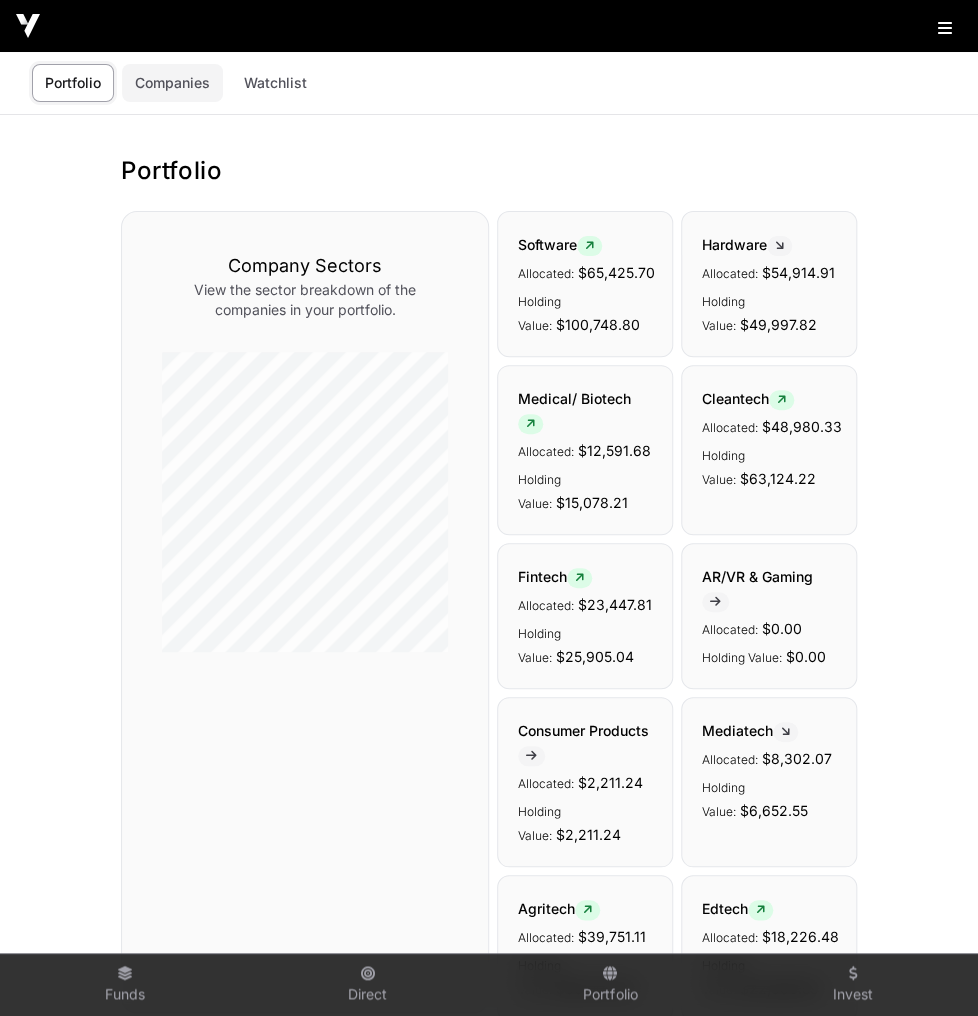 click on "Companies" 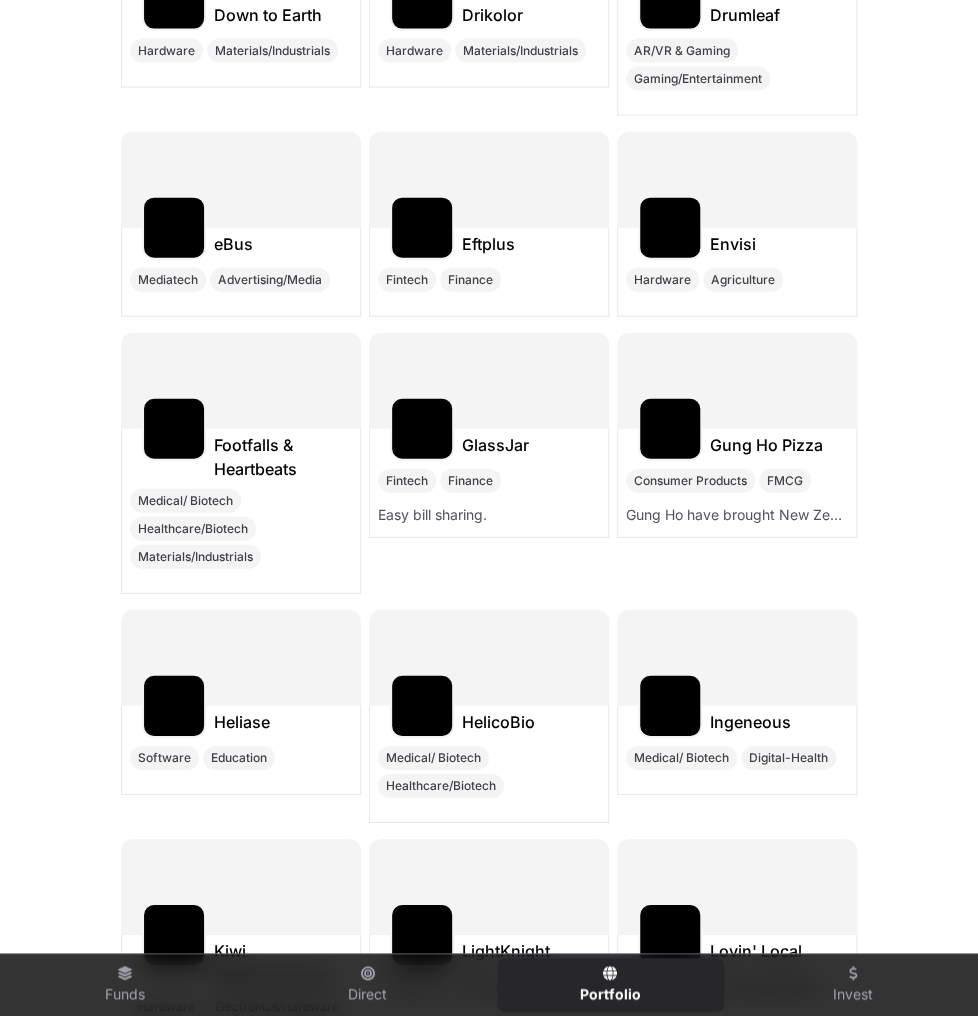 scroll, scrollTop: 23440, scrollLeft: 0, axis: vertical 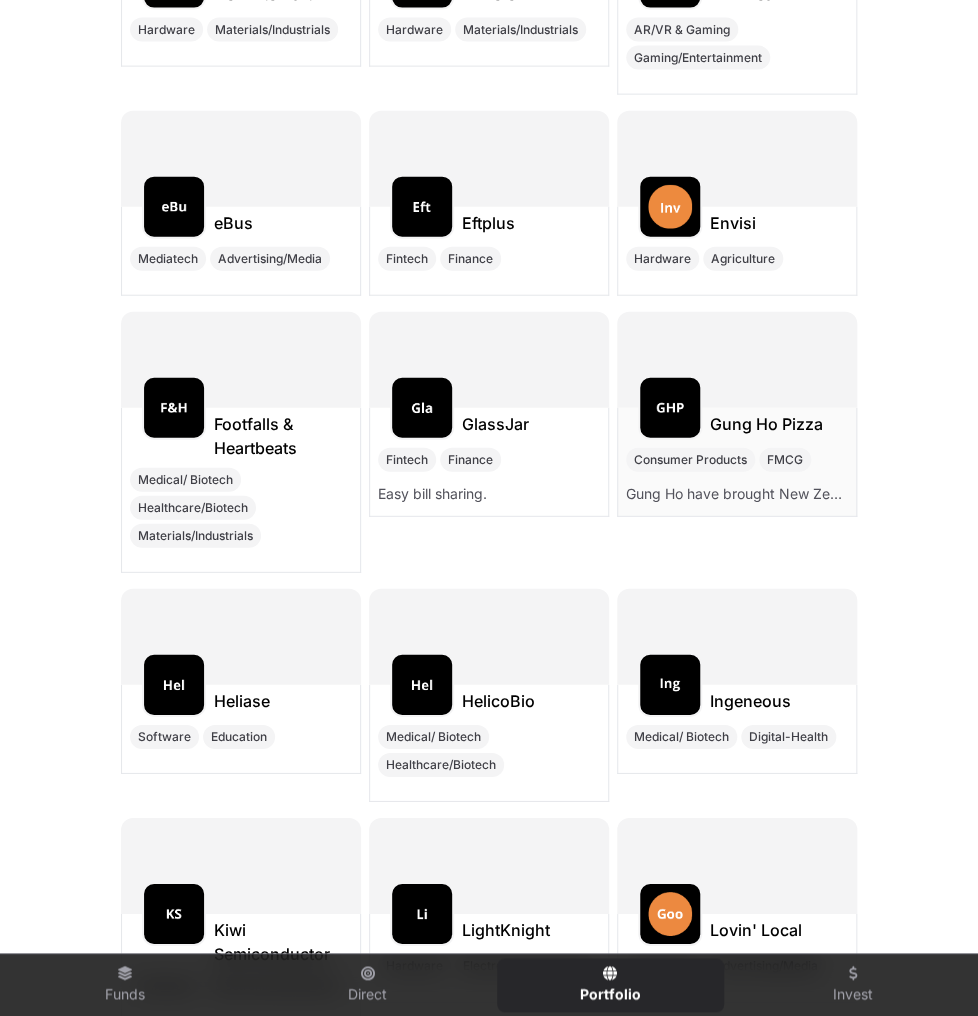 click on "Gung Ho Pizza" 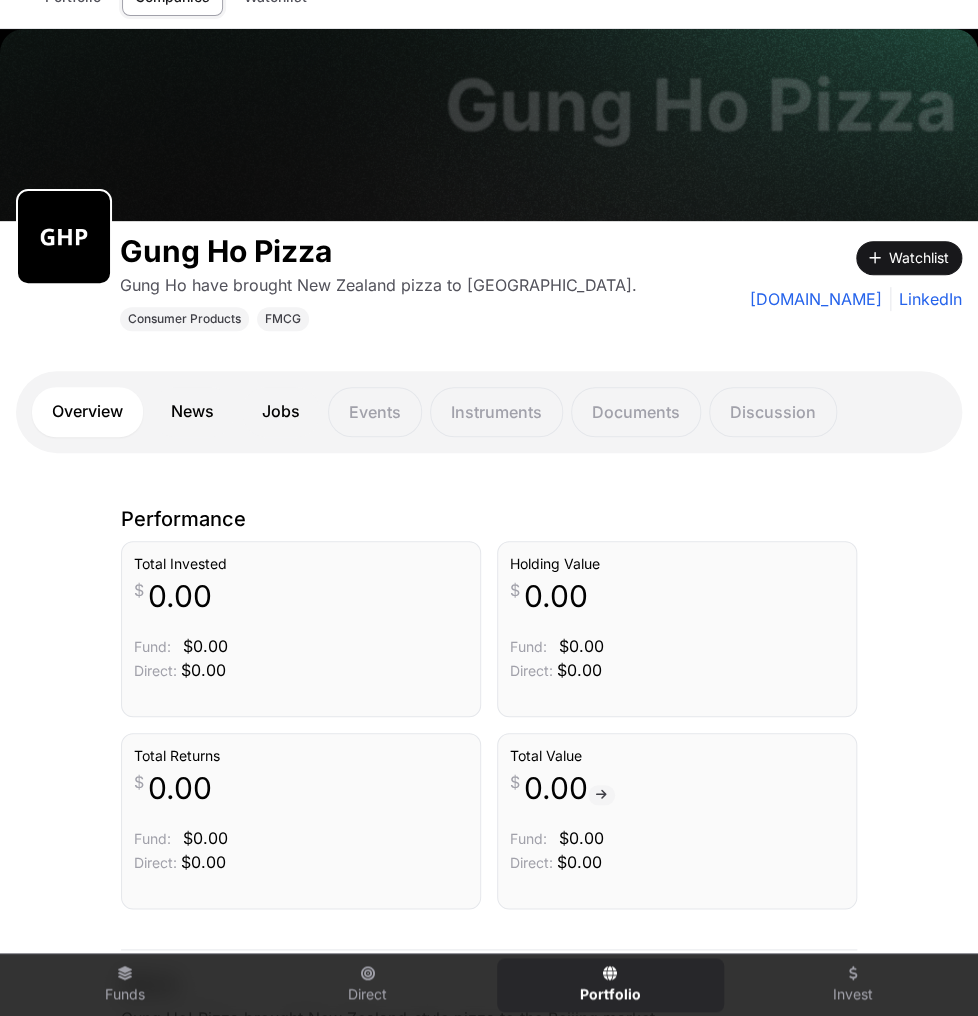 scroll, scrollTop: 84, scrollLeft: 0, axis: vertical 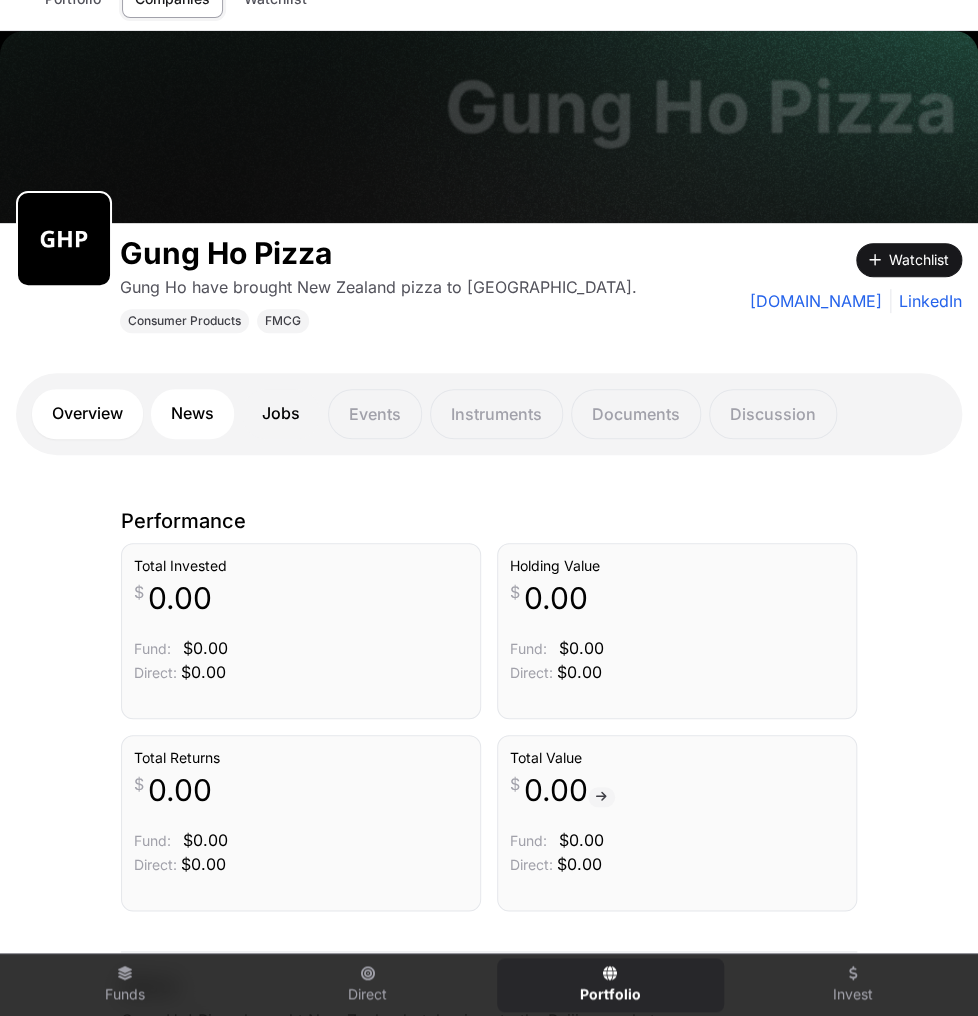 click on "News" 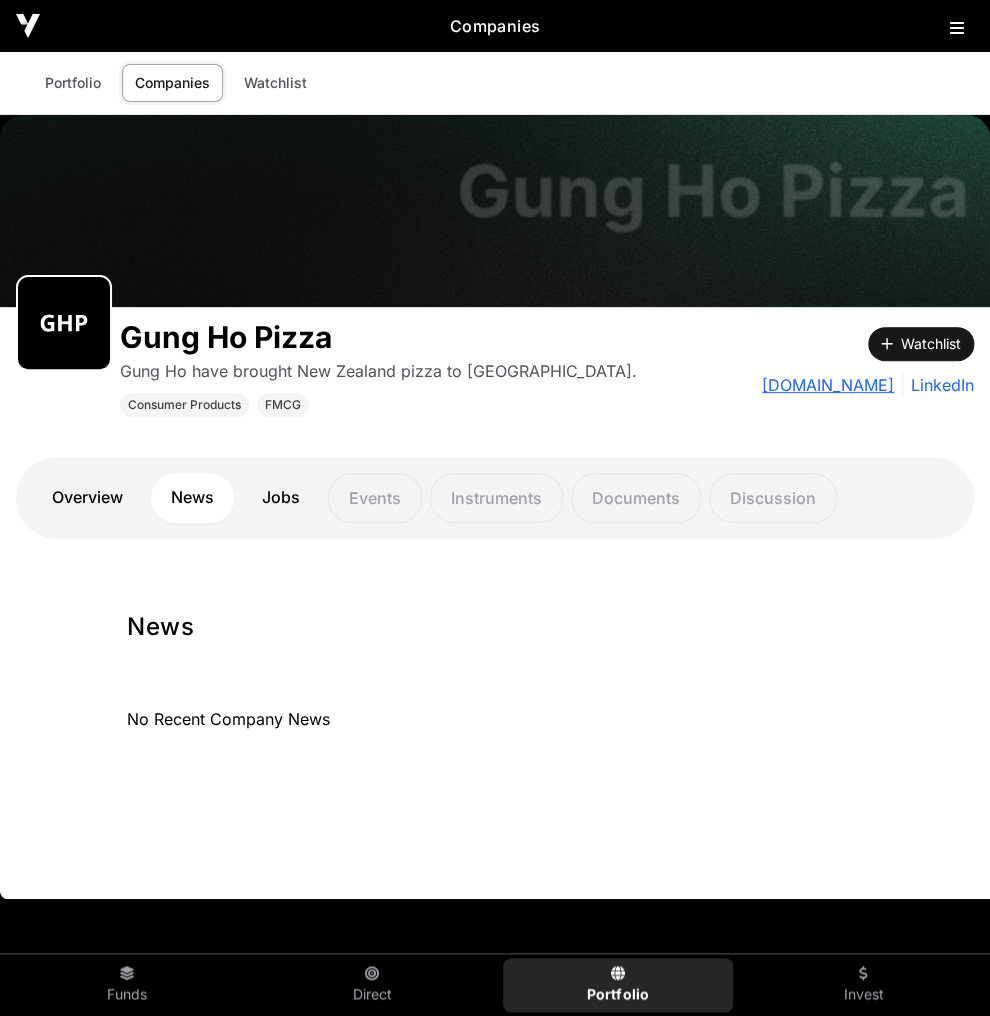 click on "[DOMAIN_NAME]" 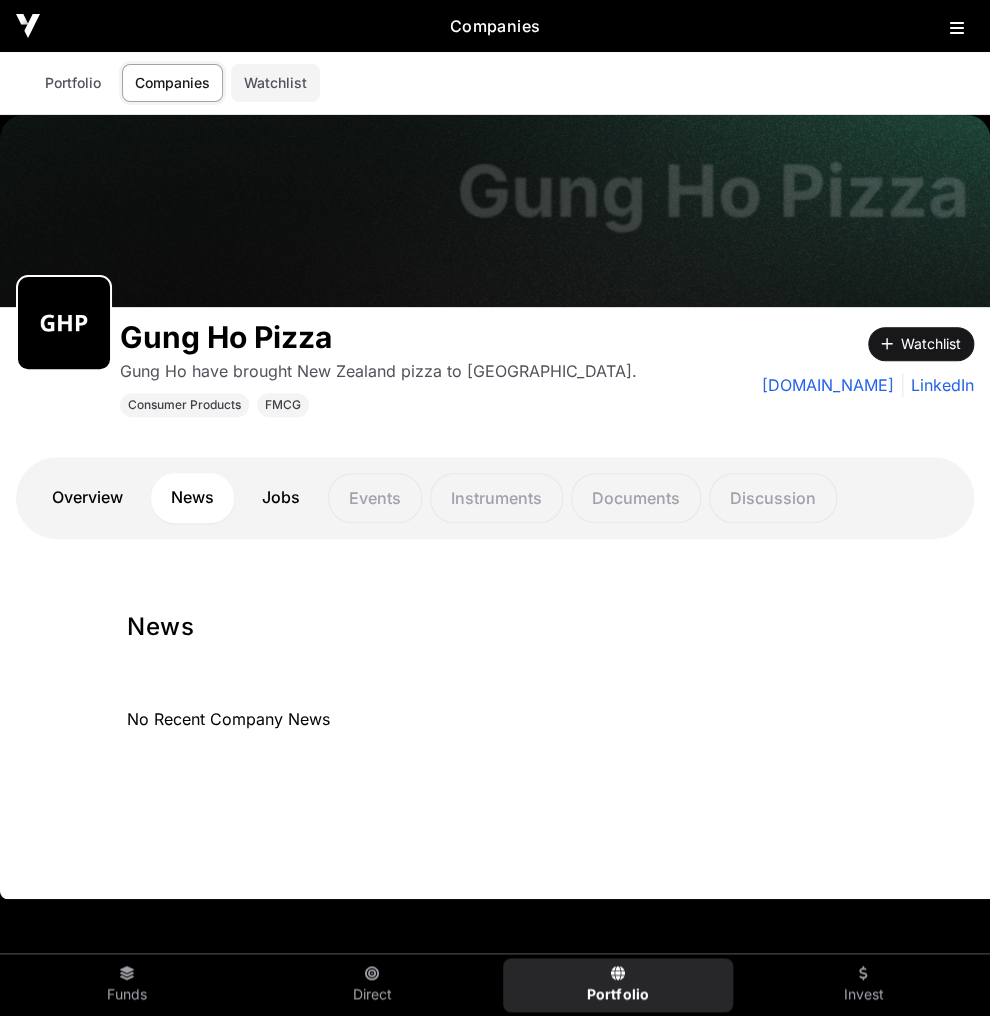 click on "Watchlist" 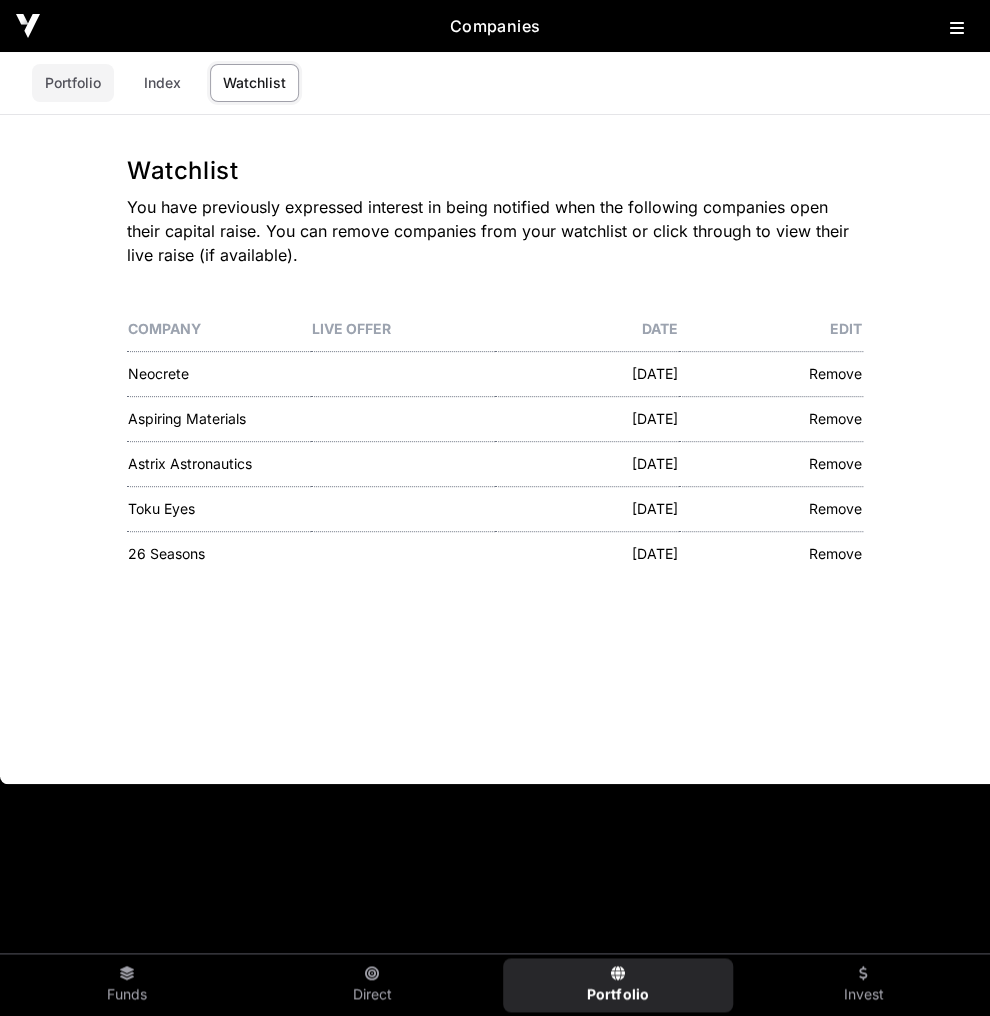click on "Portfolio" 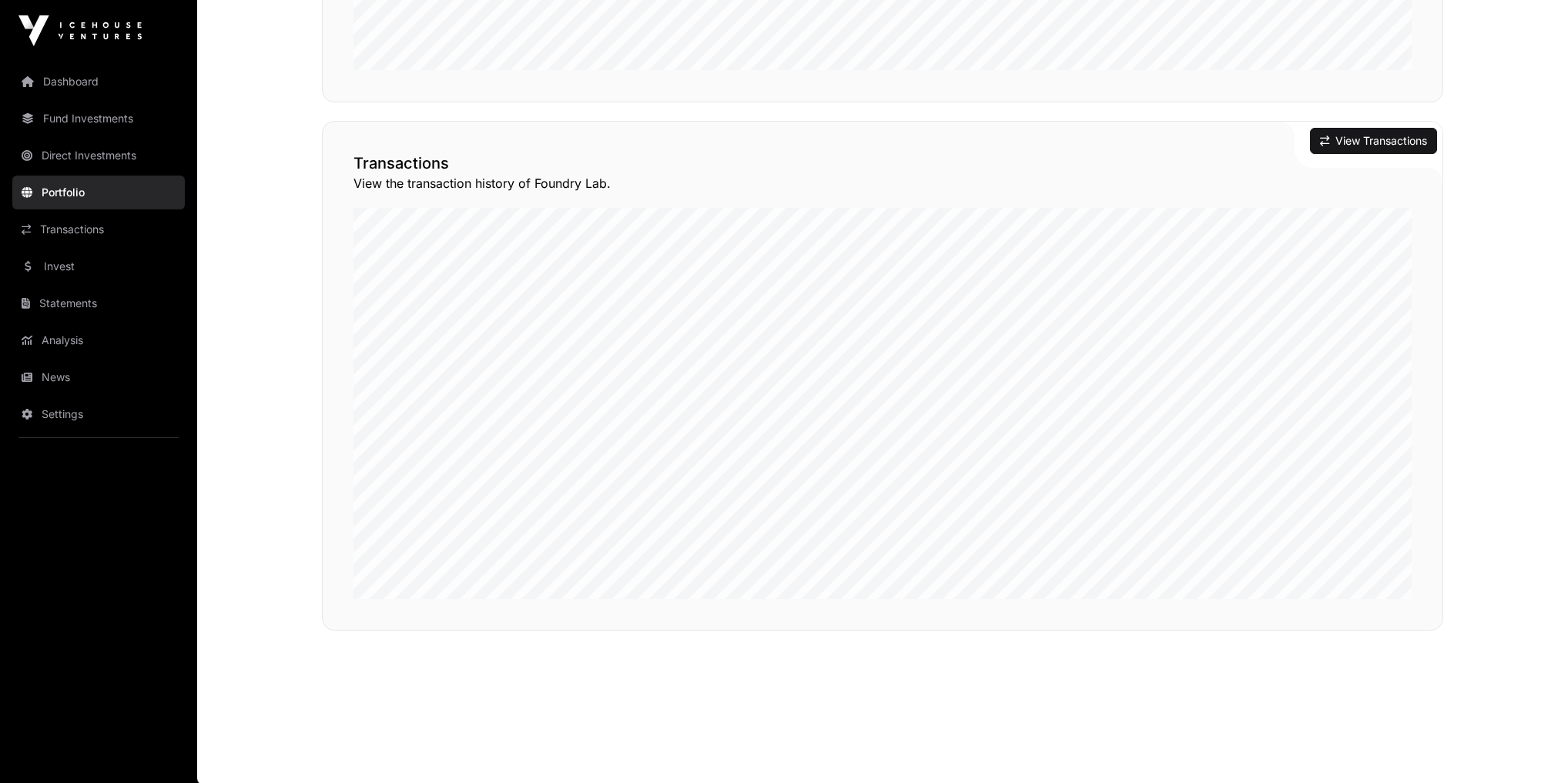 scroll, scrollTop: 1139, scrollLeft: 0, axis: vertical 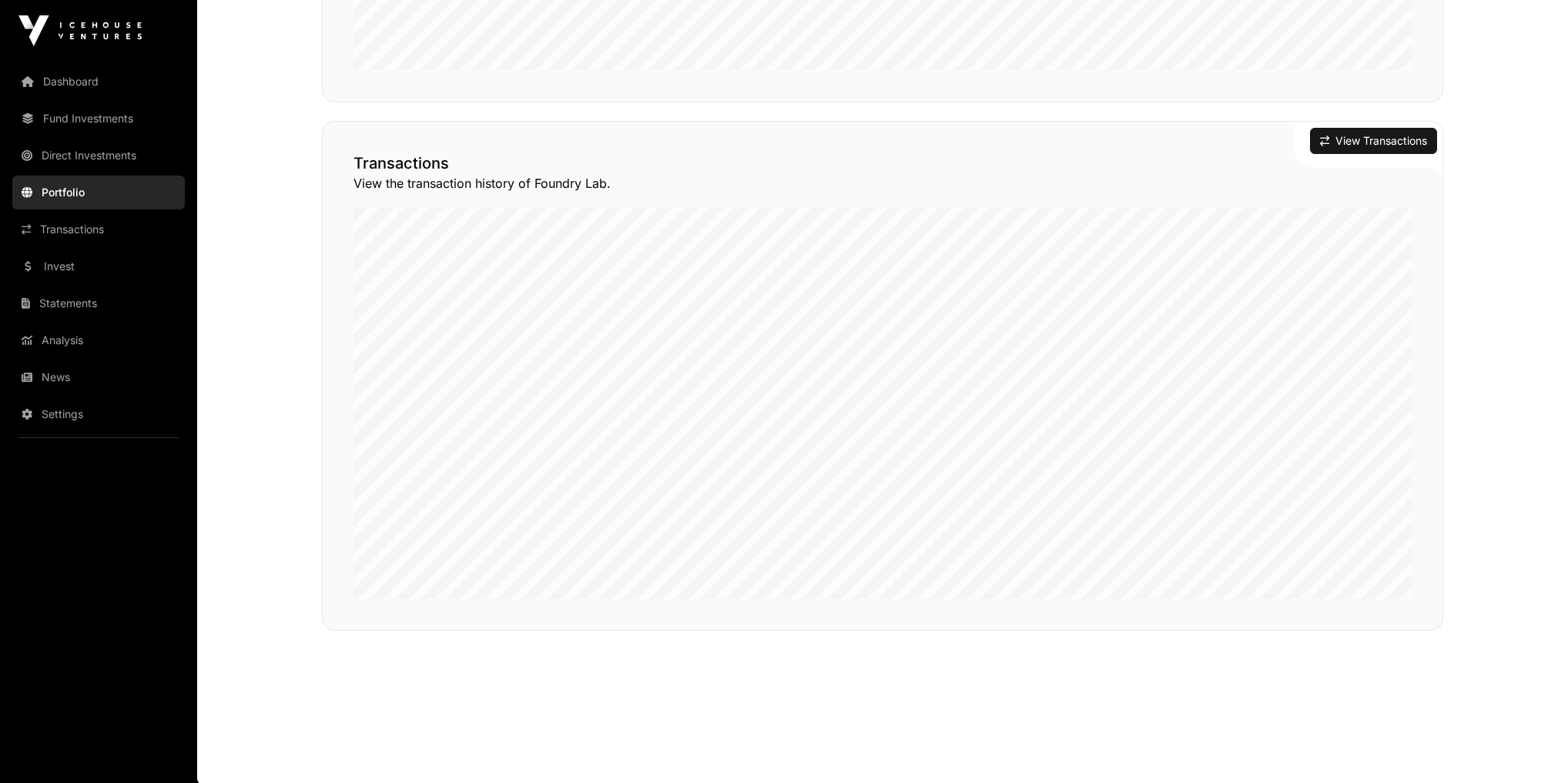 drag, startPoint x: 82, startPoint y: 77, endPoint x: 340, endPoint y: 172, distance: 274.93454 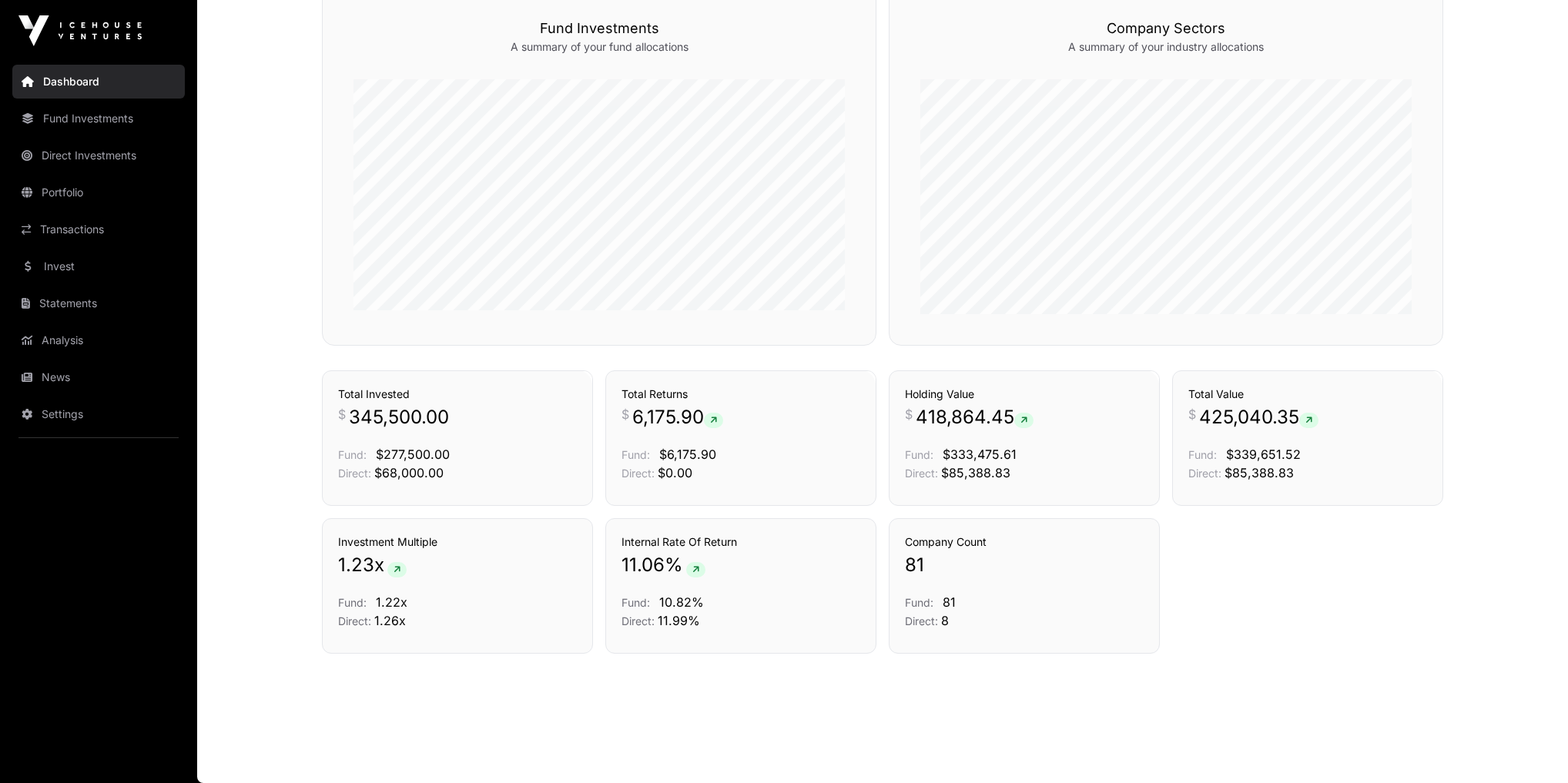 scroll, scrollTop: 0, scrollLeft: 0, axis: both 